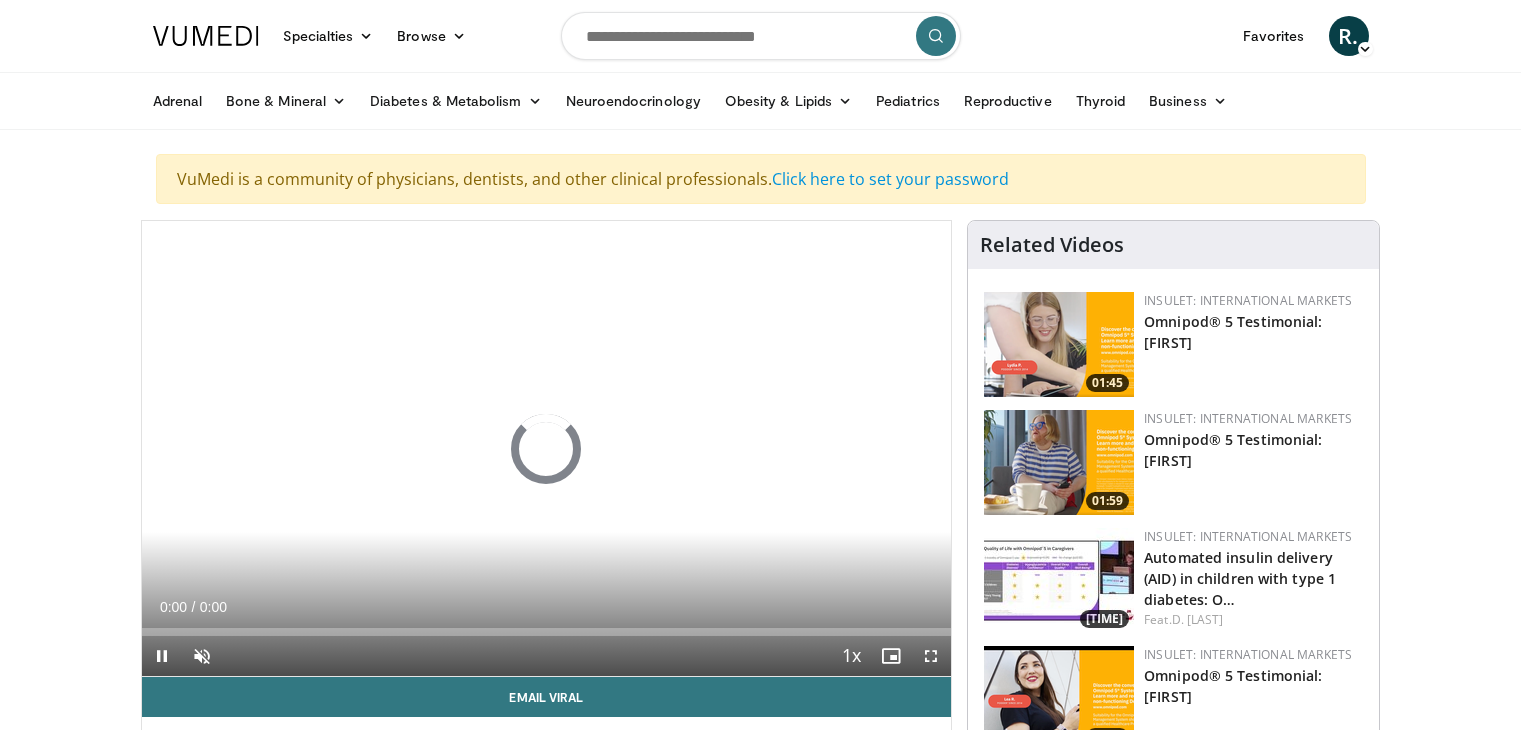 scroll, scrollTop: 0, scrollLeft: 0, axis: both 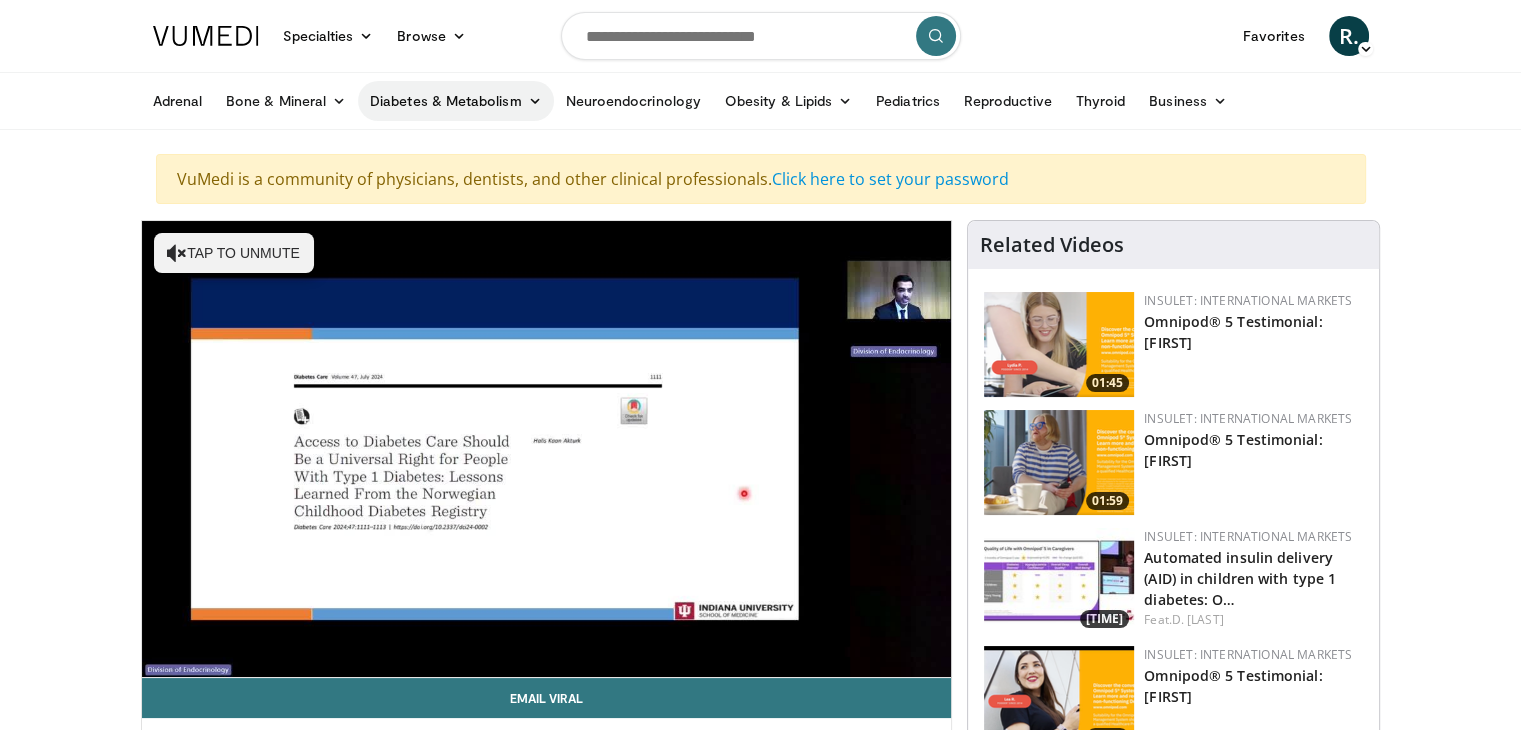 click on "Diabetes & Metabolism" at bounding box center [456, 101] 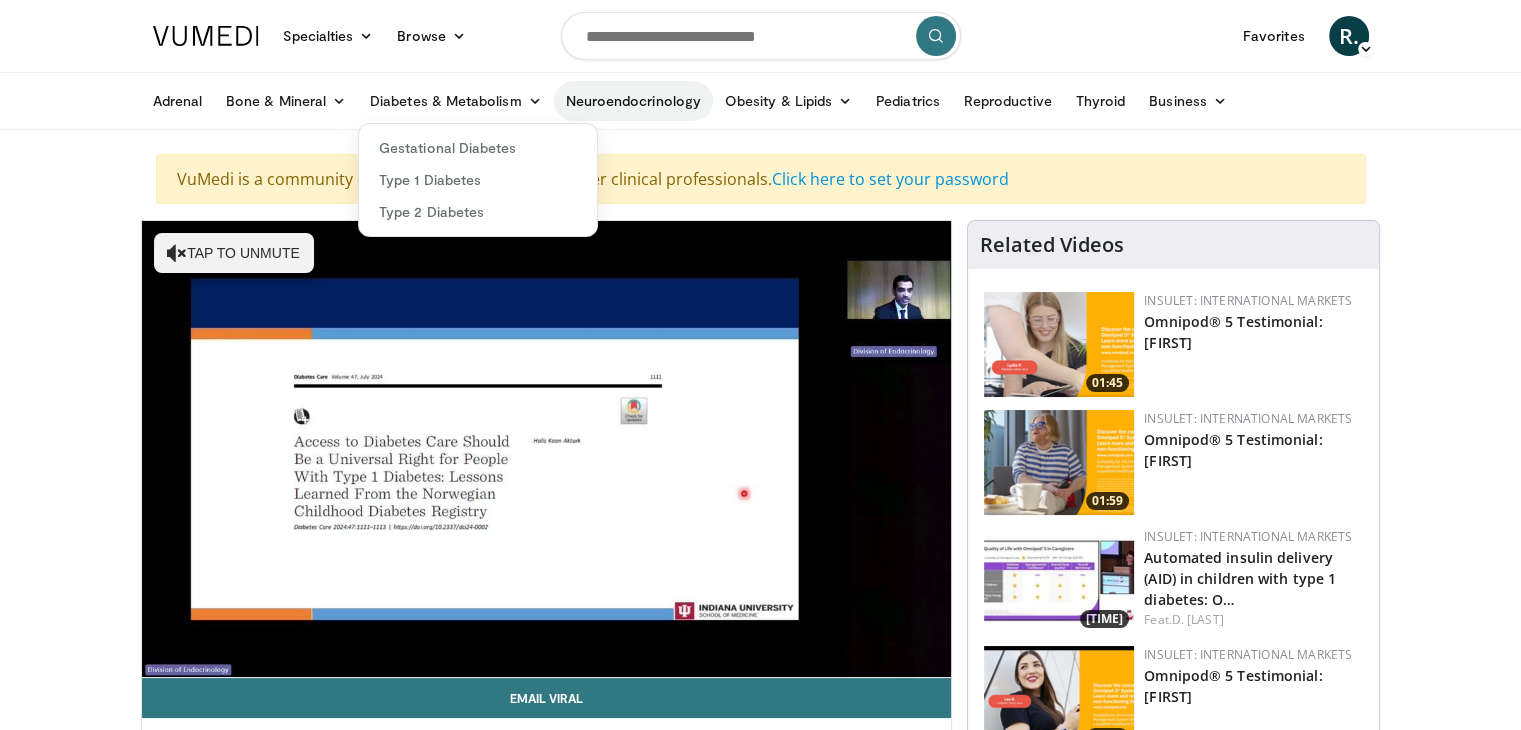 click on "Neuroendocrinology" at bounding box center [633, 101] 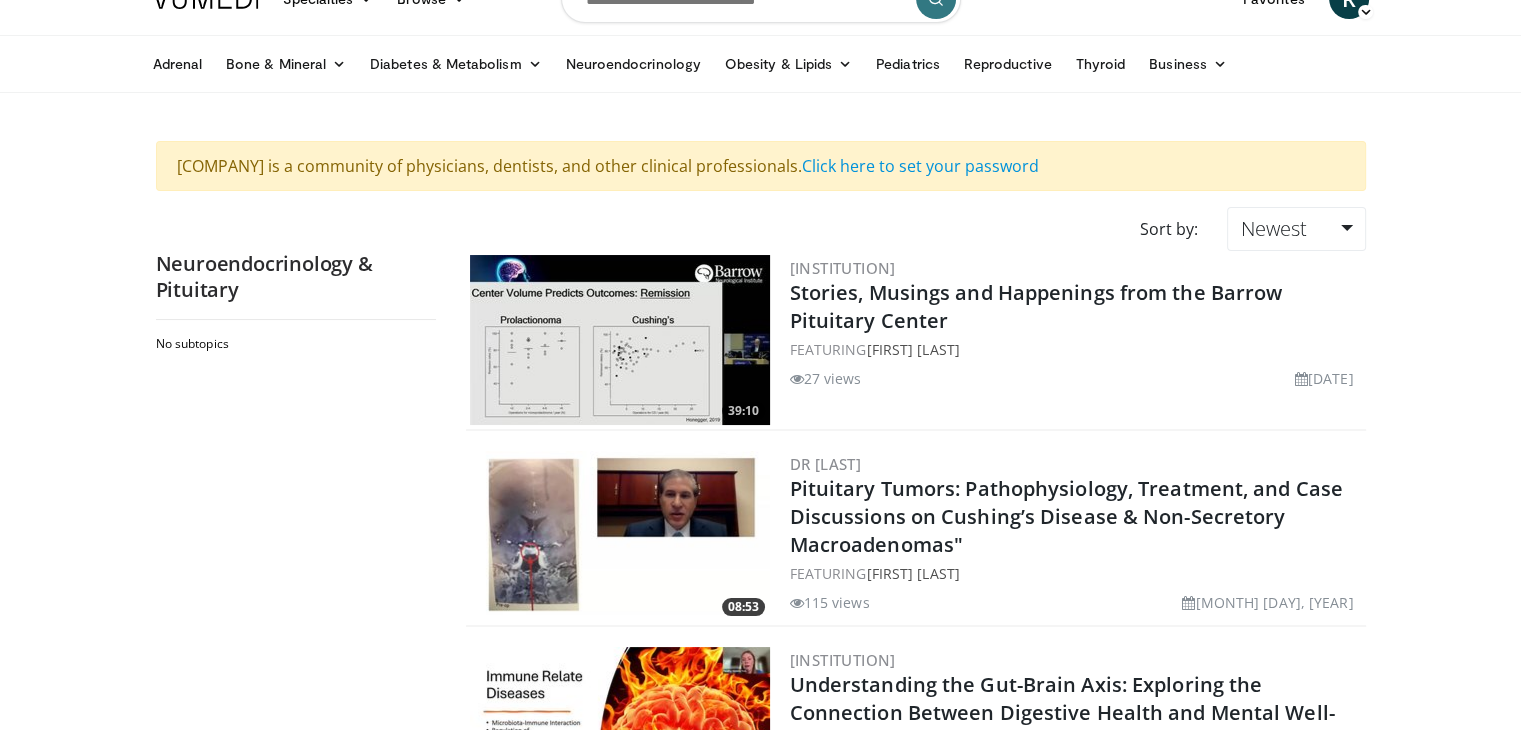 scroll, scrollTop: 0, scrollLeft: 0, axis: both 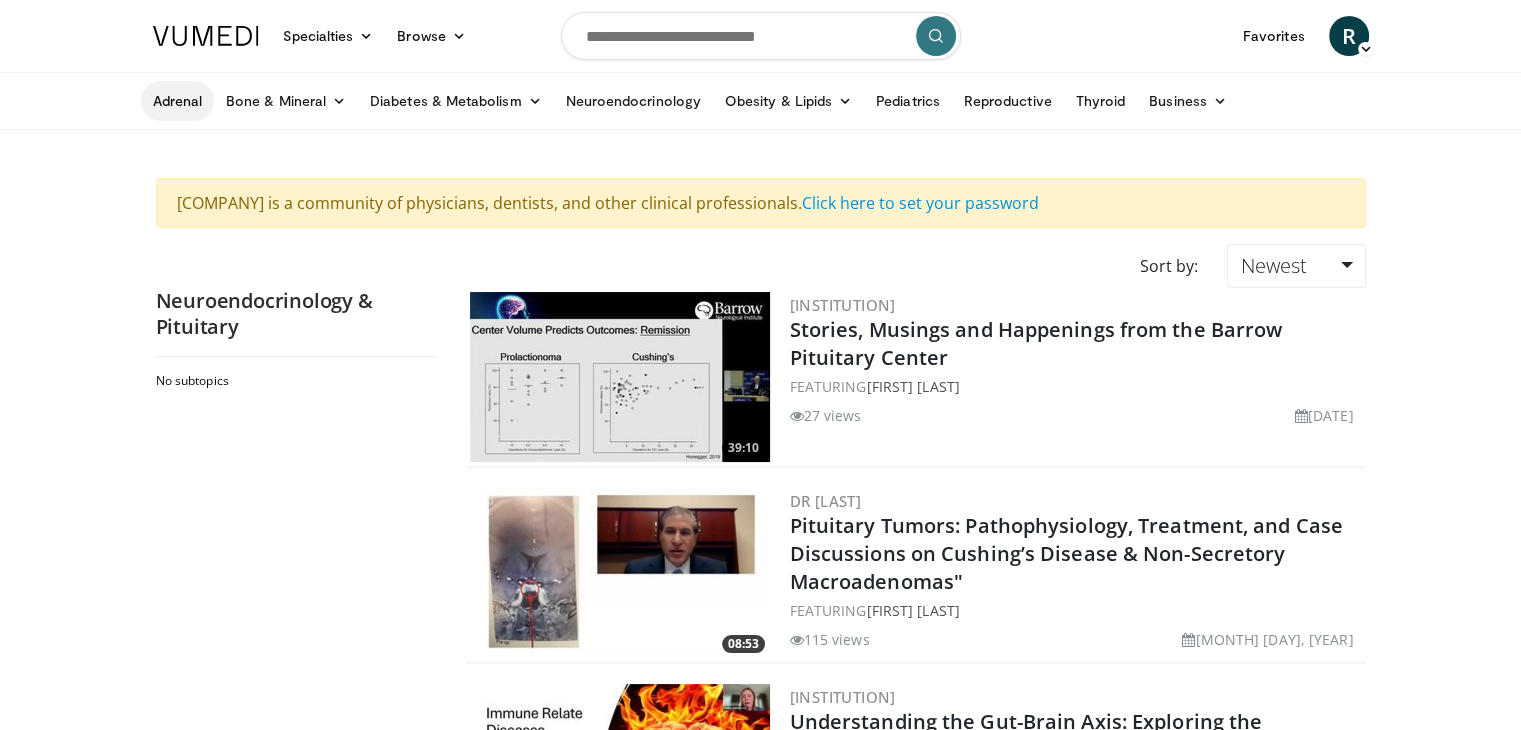 click on "Adrenal" at bounding box center (178, 101) 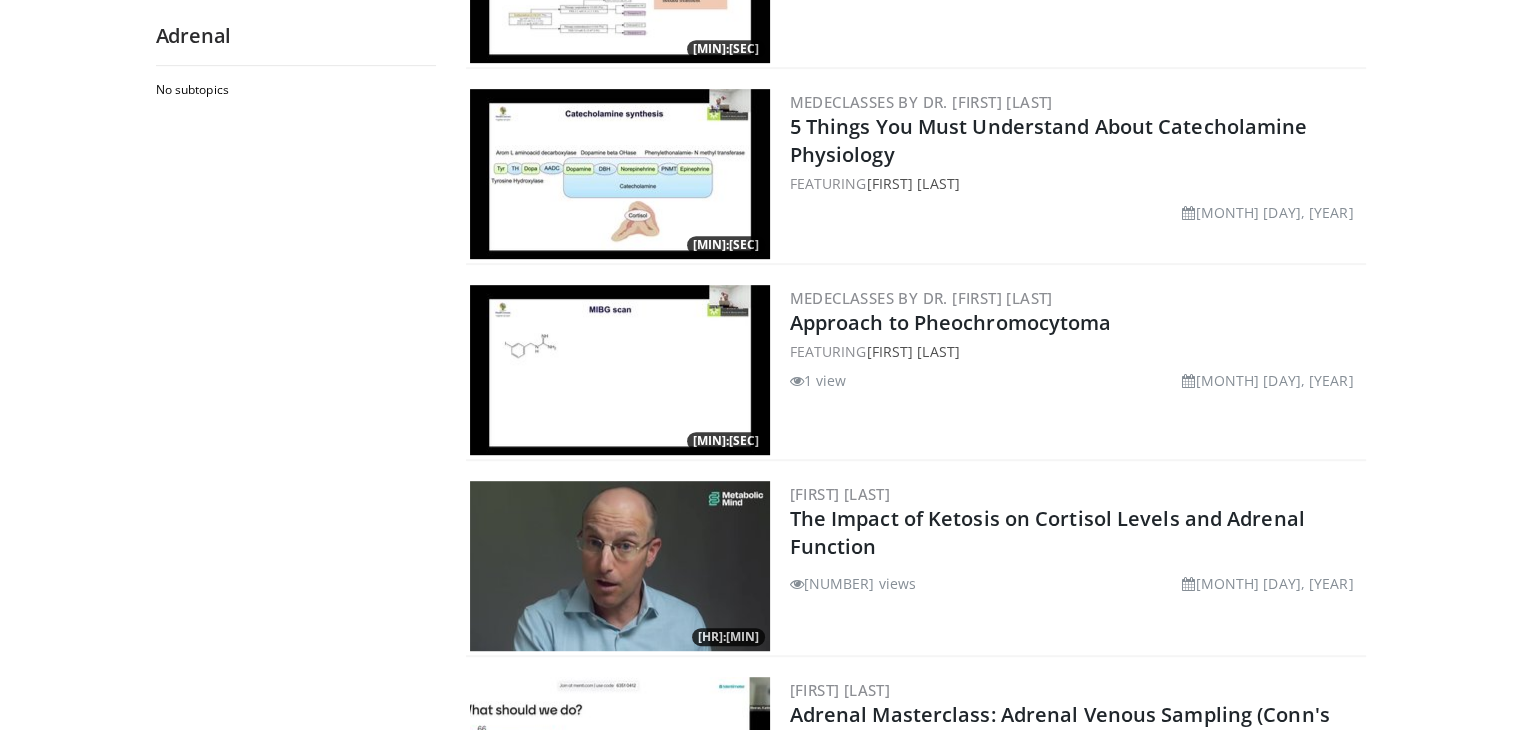 scroll, scrollTop: 1120, scrollLeft: 0, axis: vertical 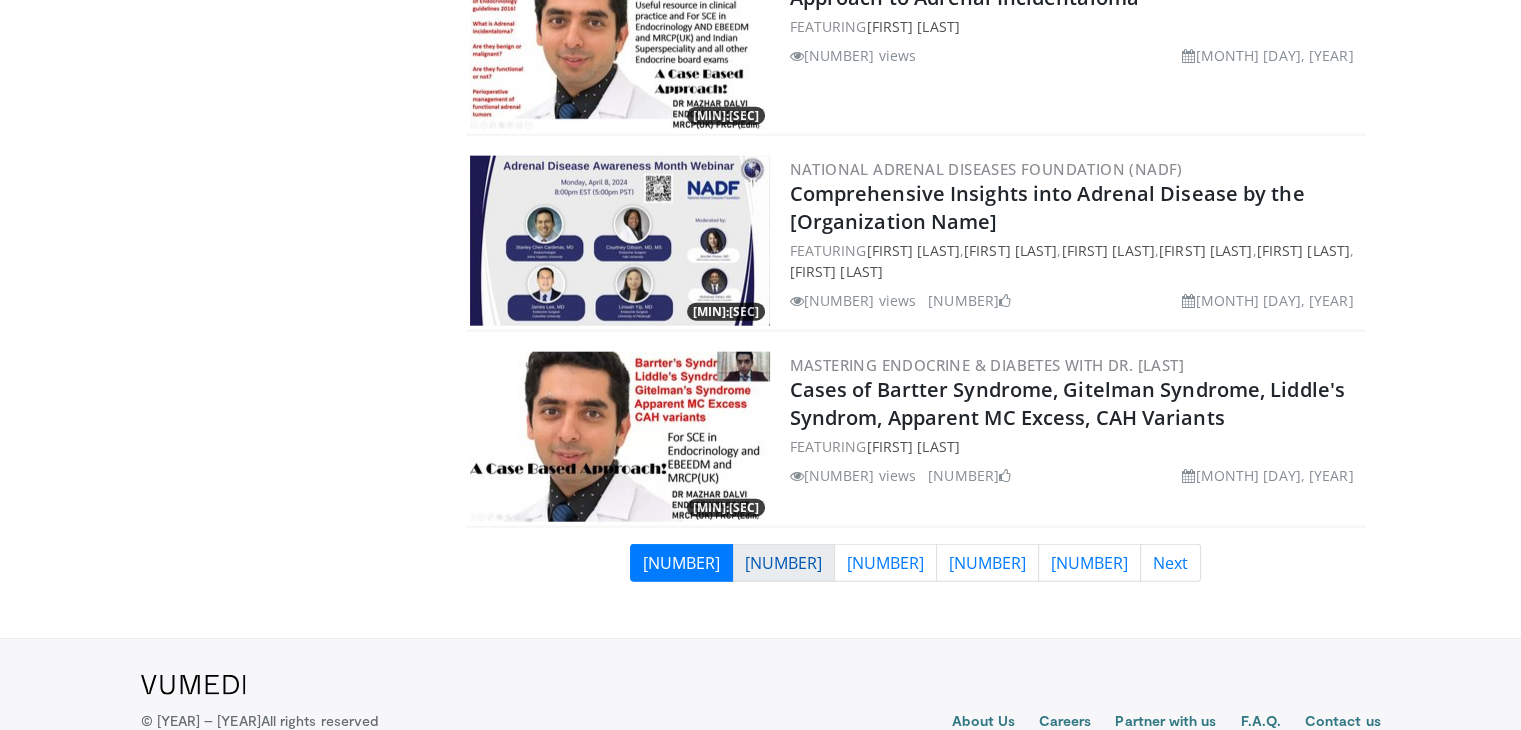 click on "2" at bounding box center (783, 563) 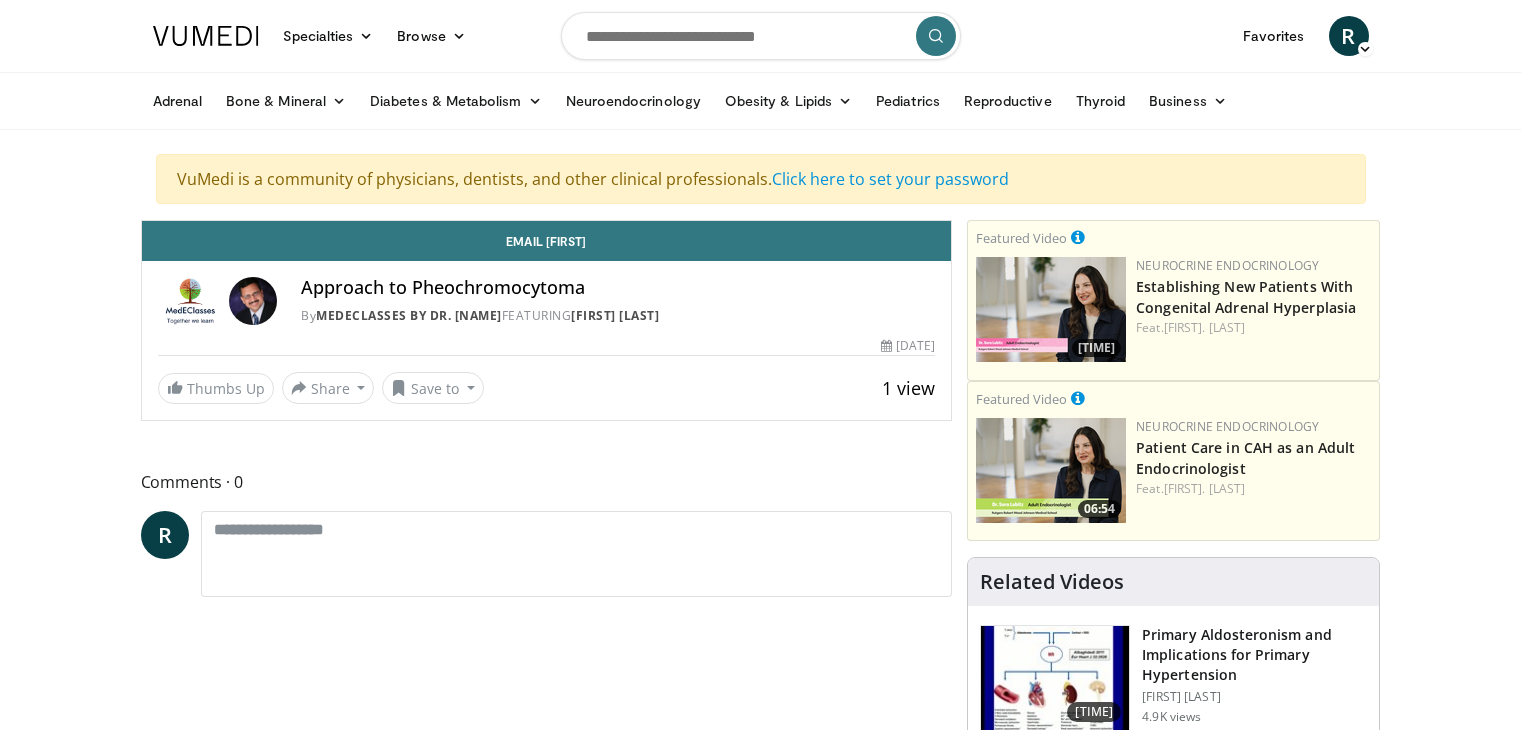 scroll, scrollTop: 0, scrollLeft: 0, axis: both 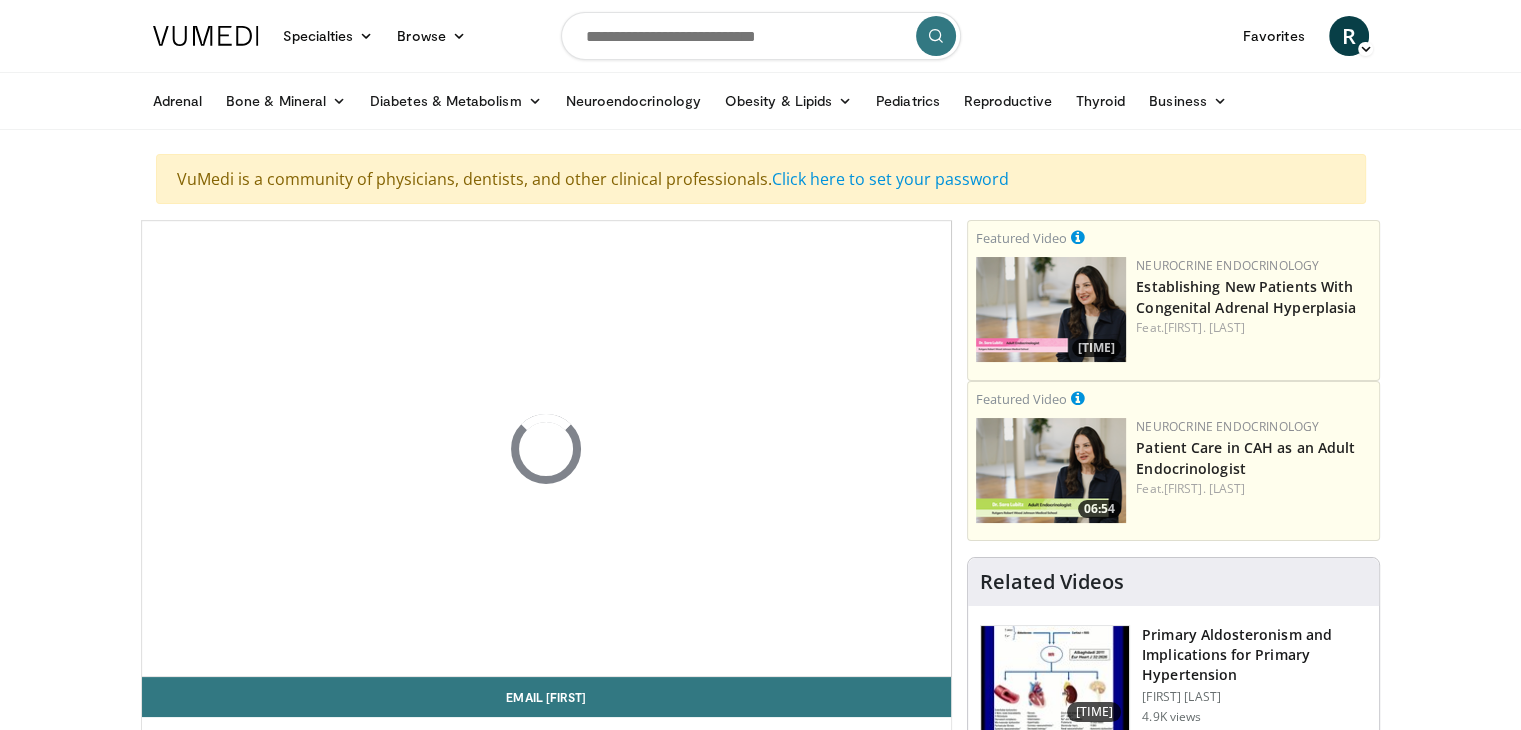 click on "Specialties
Adult & Family Medicine
Allergy, Asthma, Immunology
Anesthesiology
Cardiology
Dental
Dermatology
Endocrinology
Gastroenterology & Hepatology
General Surgery
Hematology & Oncology
Infectious Disease
Nephrology
Neurology
Neurosurgery
Obstetrics & Gynecology
Ophthalmology
Oral Maxillofacial
Orthopaedics
Otolaryngology
Pediatrics
Plastic Surgery
Podiatry
Psychiatry
Pulmonology
Radiation Oncology
Radiology
Rheumatology
Urology" at bounding box center [760, 1740] 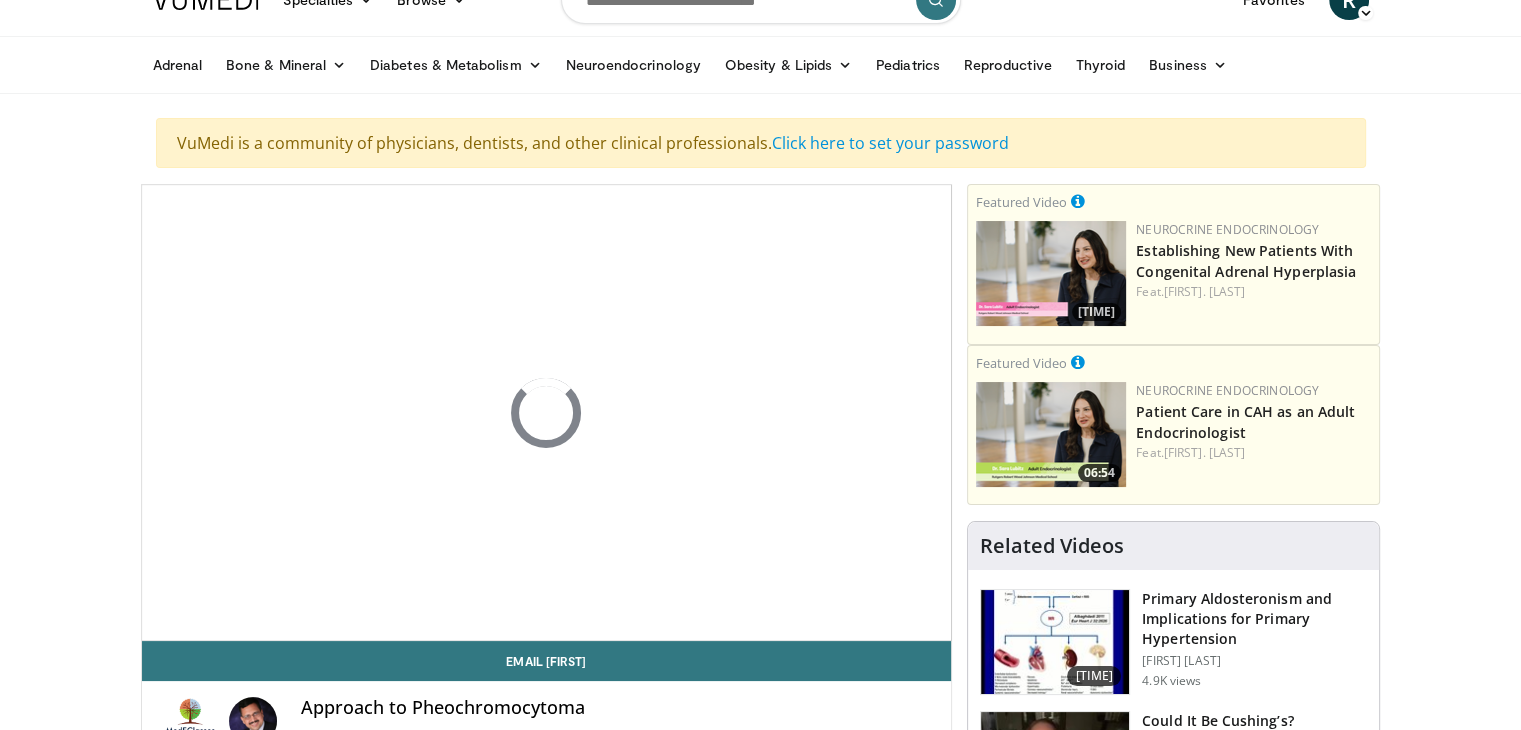 scroll, scrollTop: 40, scrollLeft: 0, axis: vertical 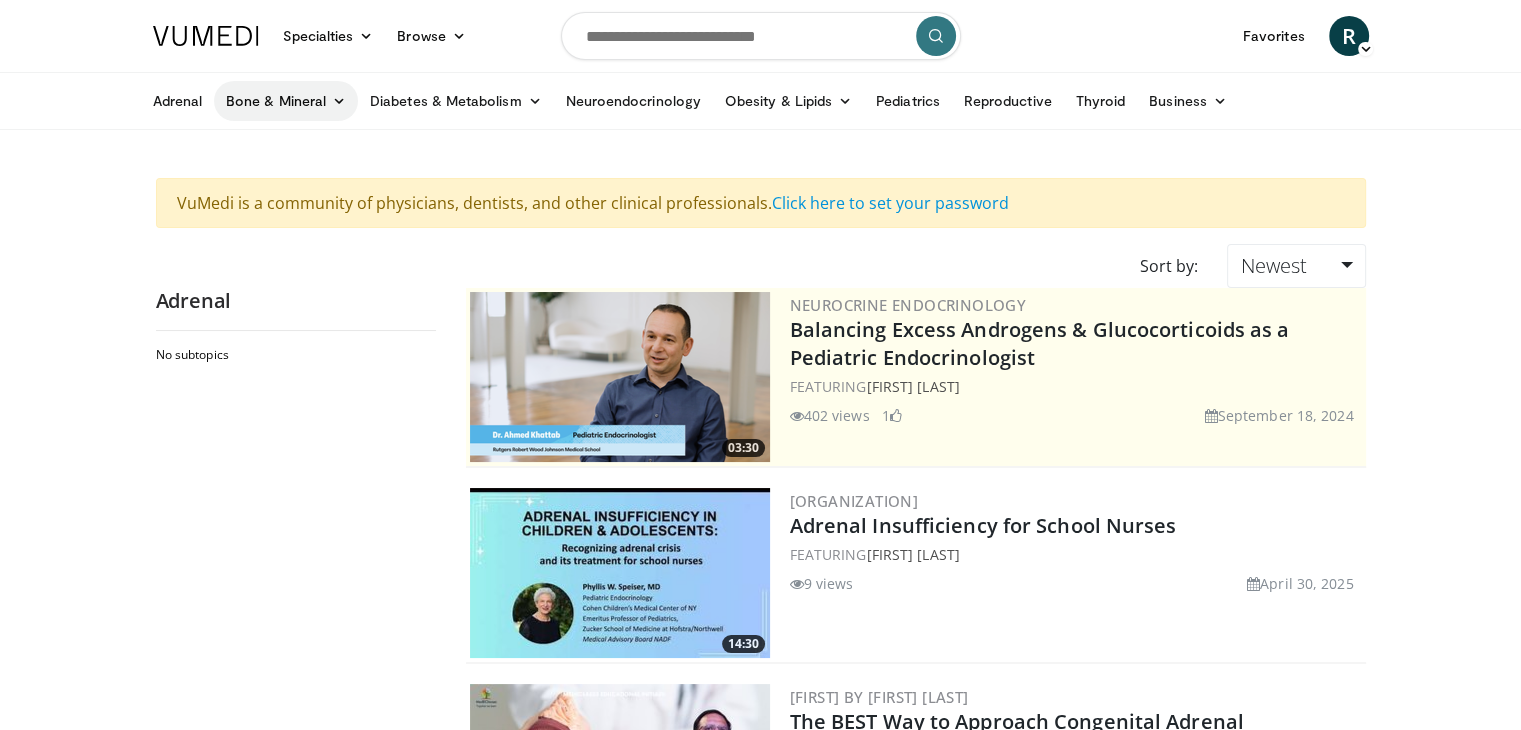 click on "Bone & Mineral" at bounding box center [286, 101] 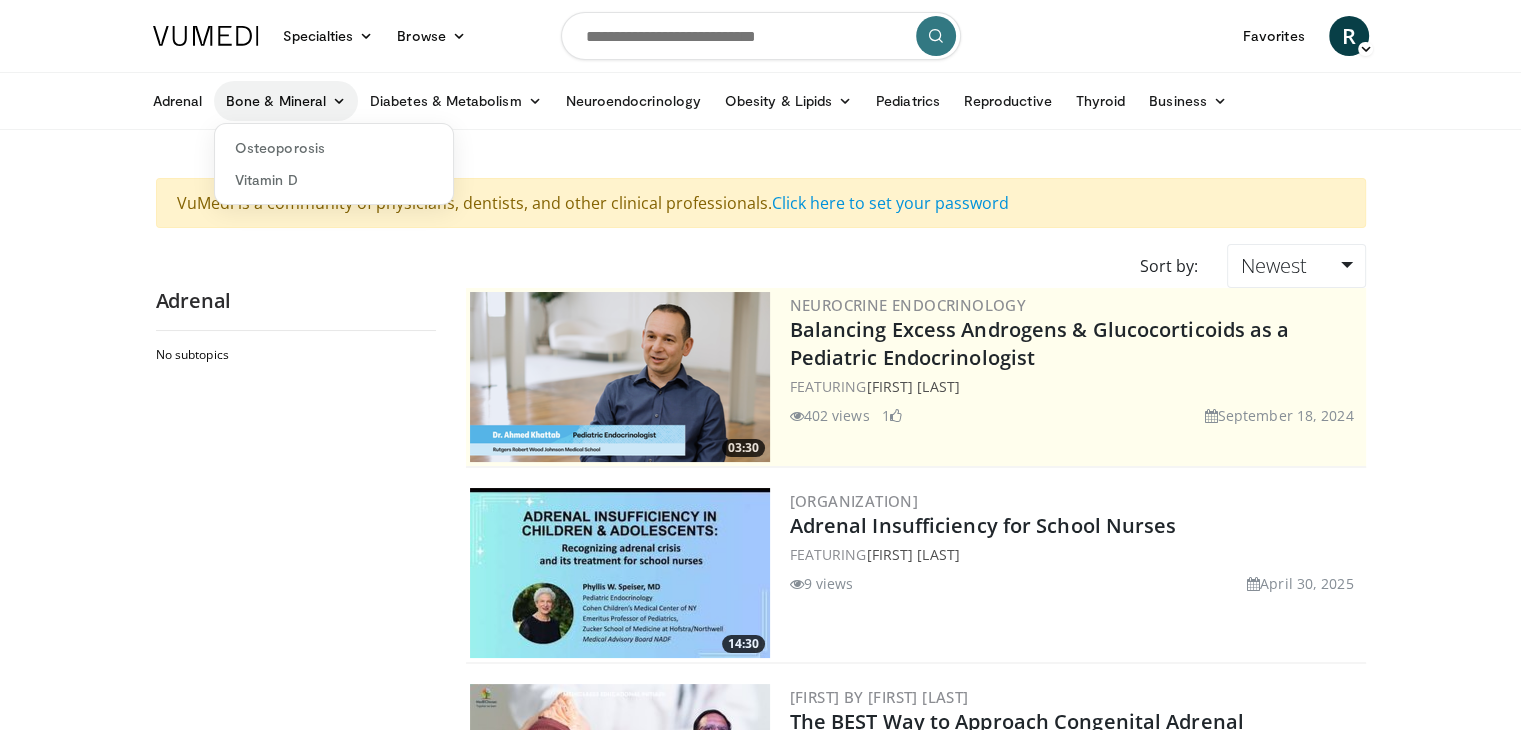 click on "Bone & Mineral" at bounding box center (286, 101) 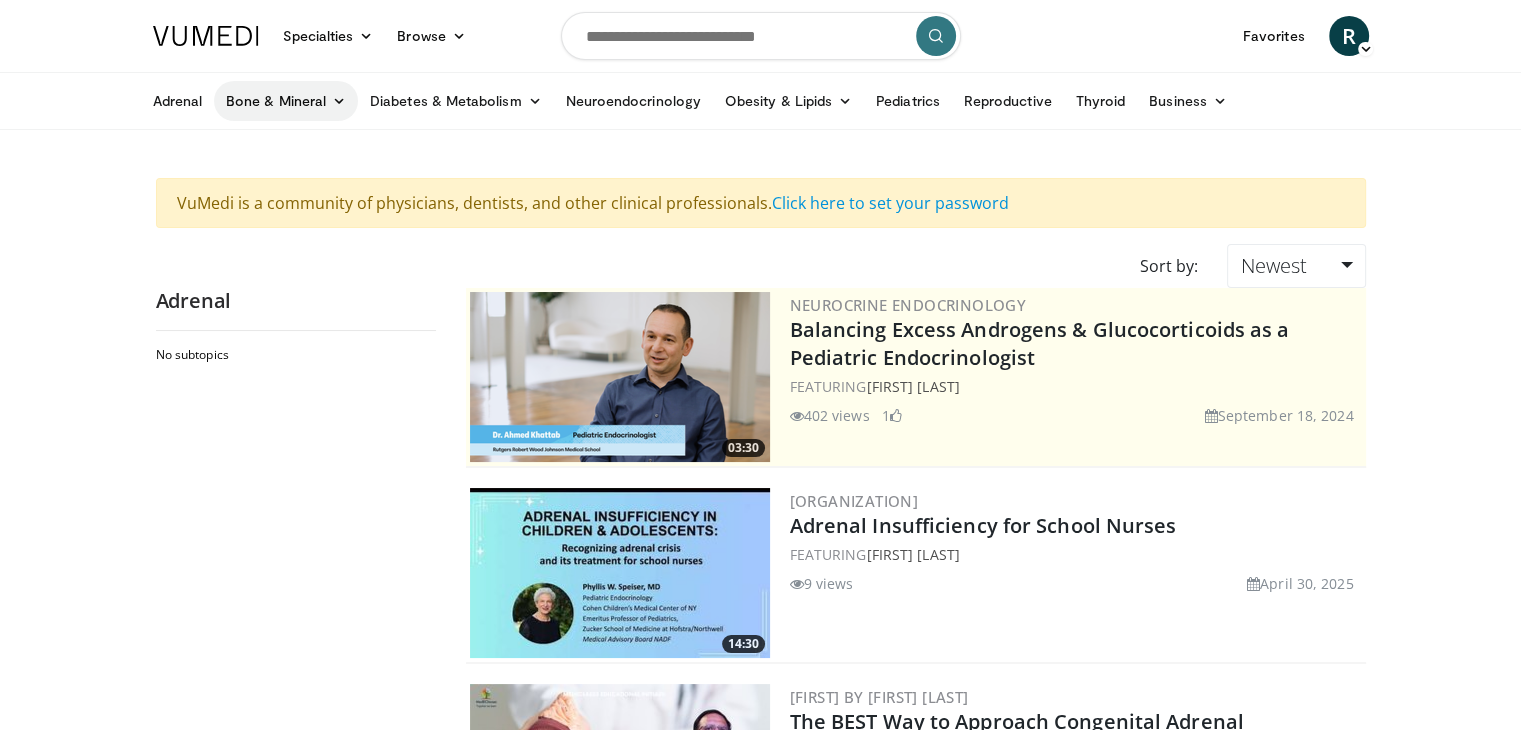 click on "Bone & Mineral" at bounding box center [286, 101] 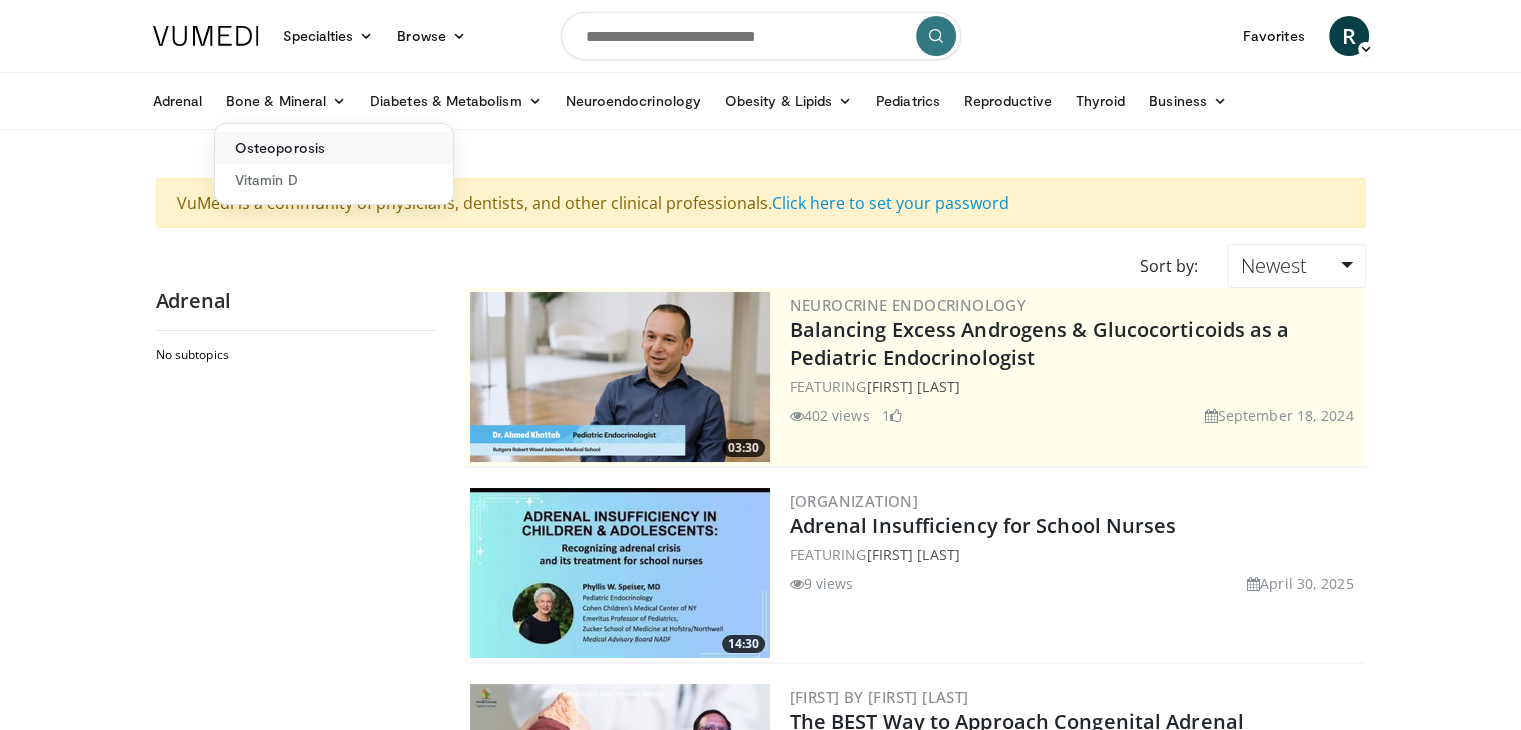 click on "Osteoporosis" at bounding box center [334, 148] 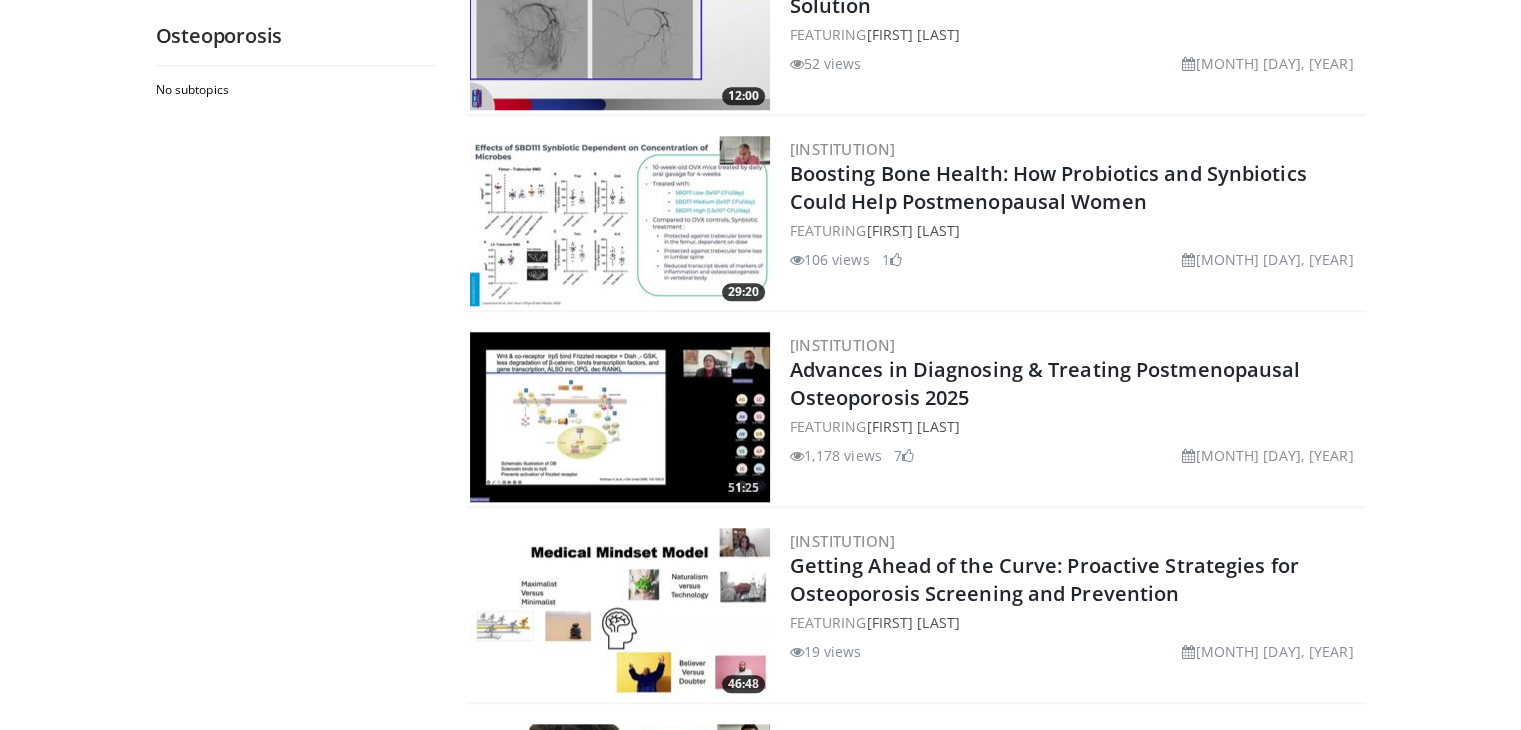 scroll, scrollTop: 1960, scrollLeft: 0, axis: vertical 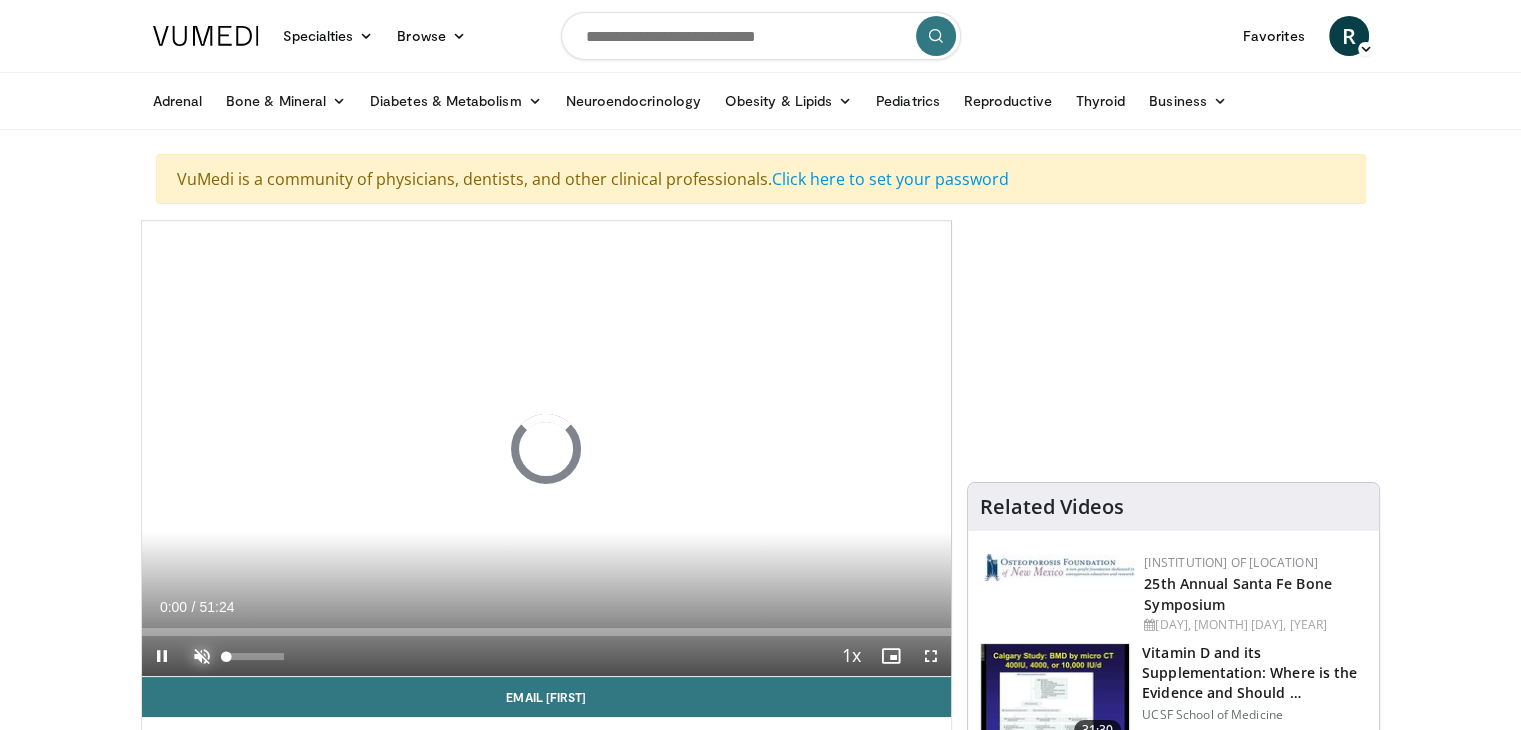click at bounding box center (202, 656) 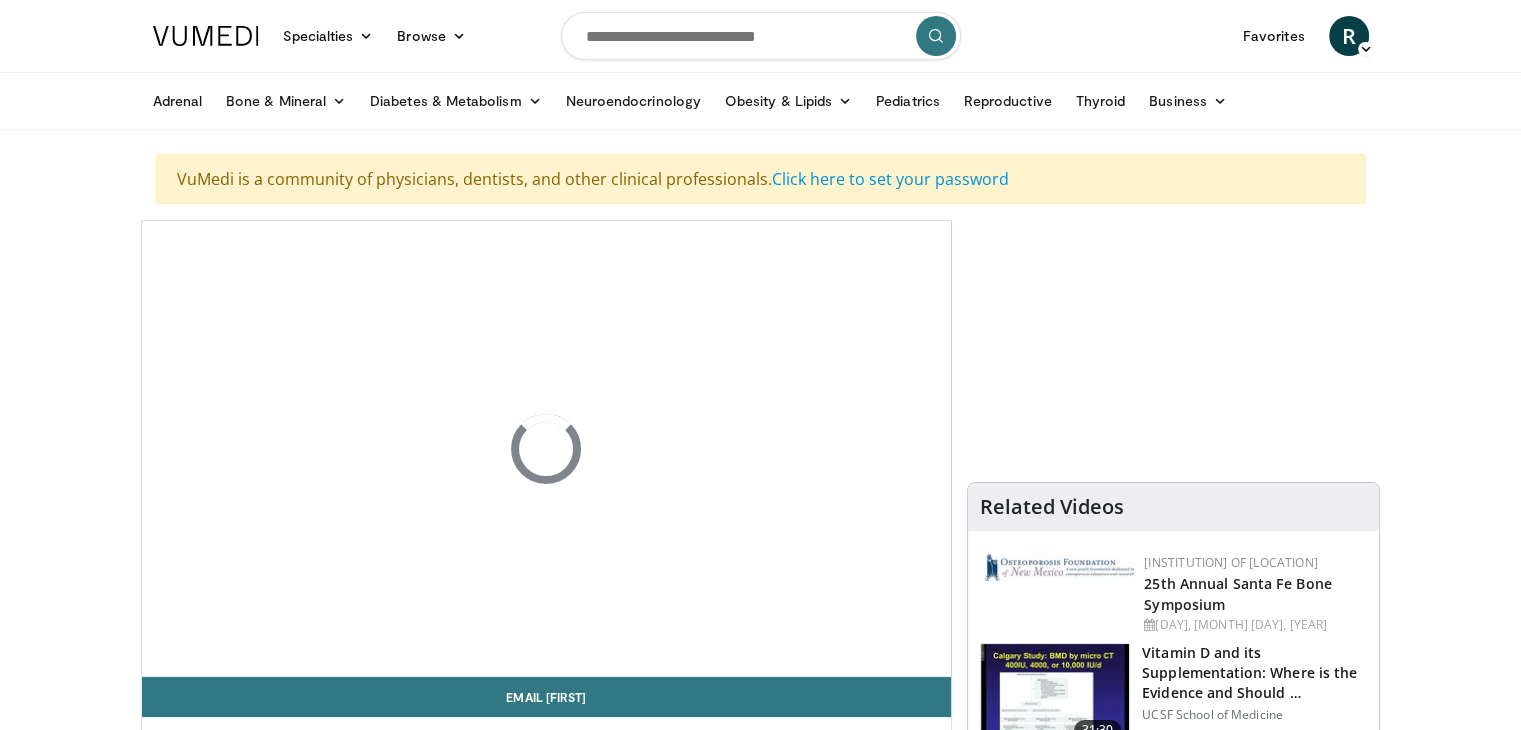 type 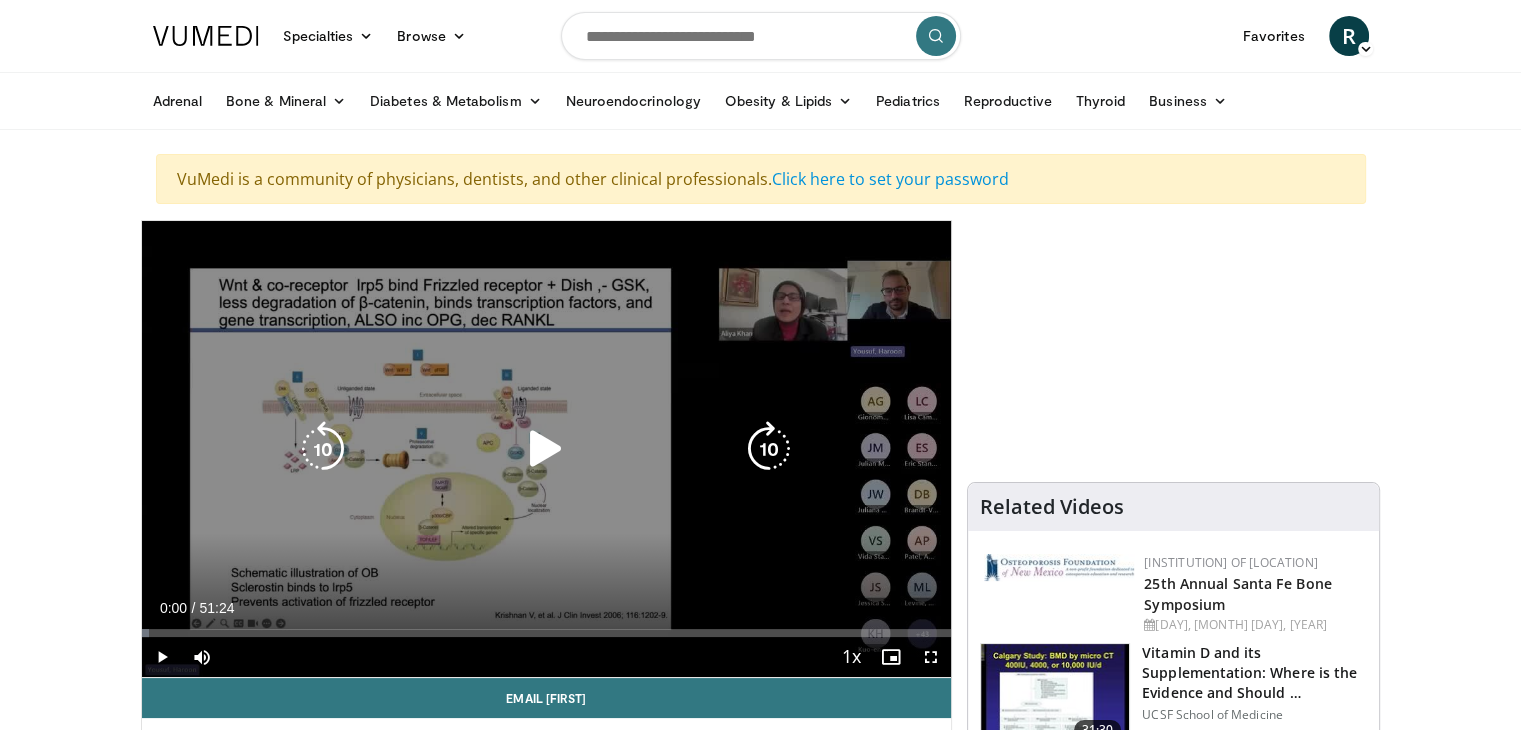 click at bounding box center (546, 449) 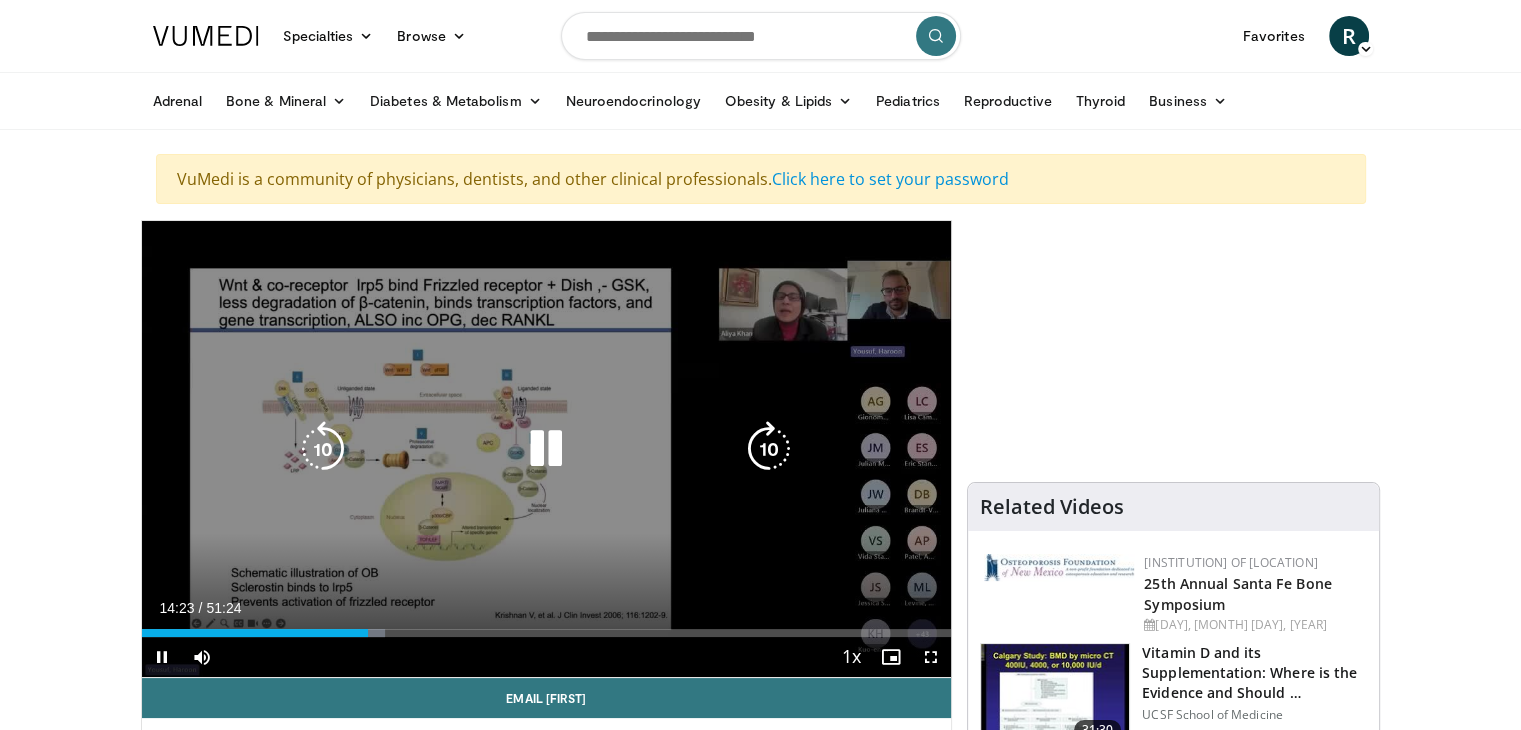 click on "10 seconds
Tap to unmute" at bounding box center (547, 449) 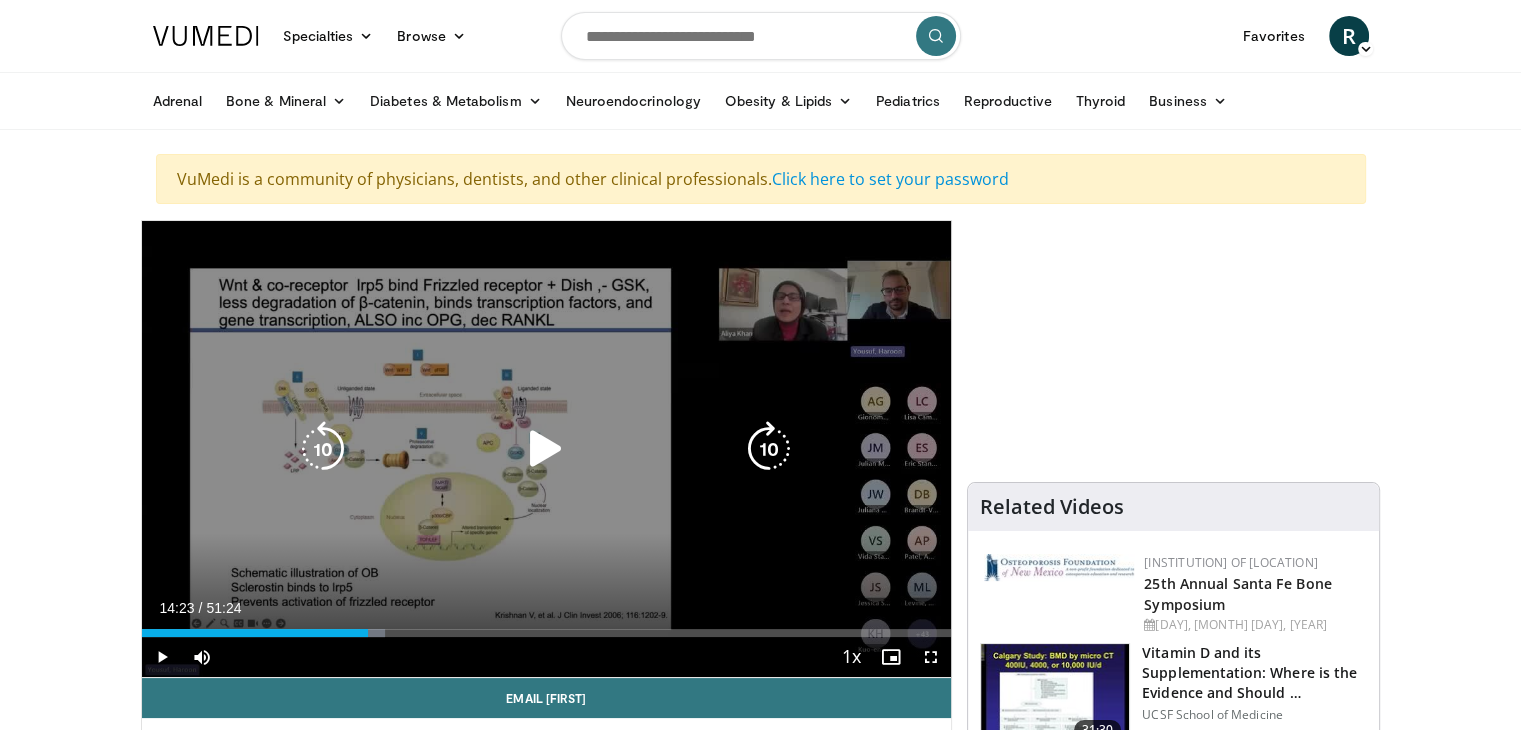 click at bounding box center [546, 449] 